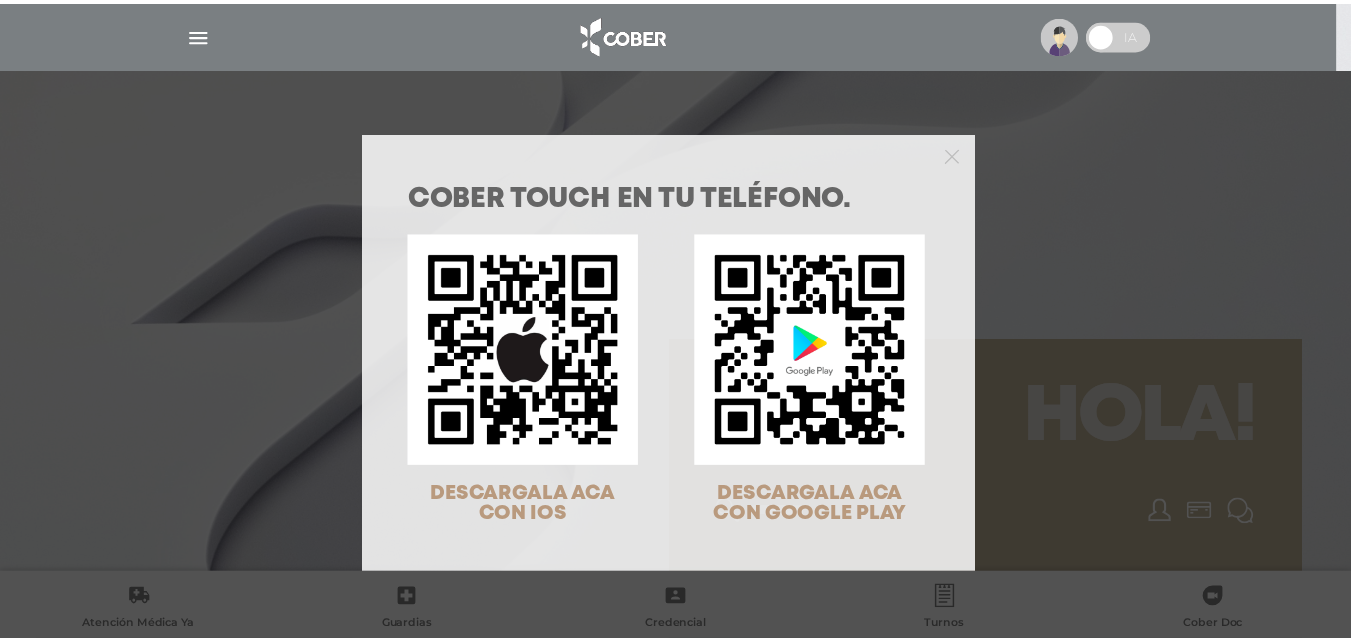 scroll, scrollTop: 0, scrollLeft: 0, axis: both 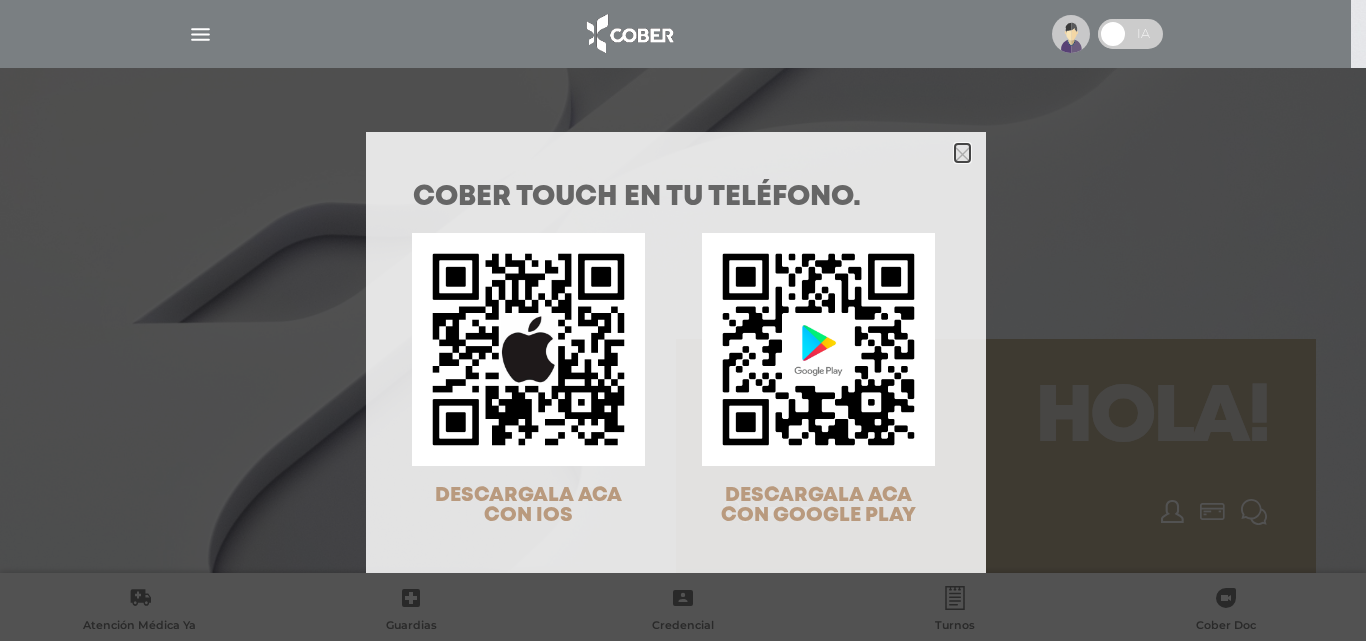 click 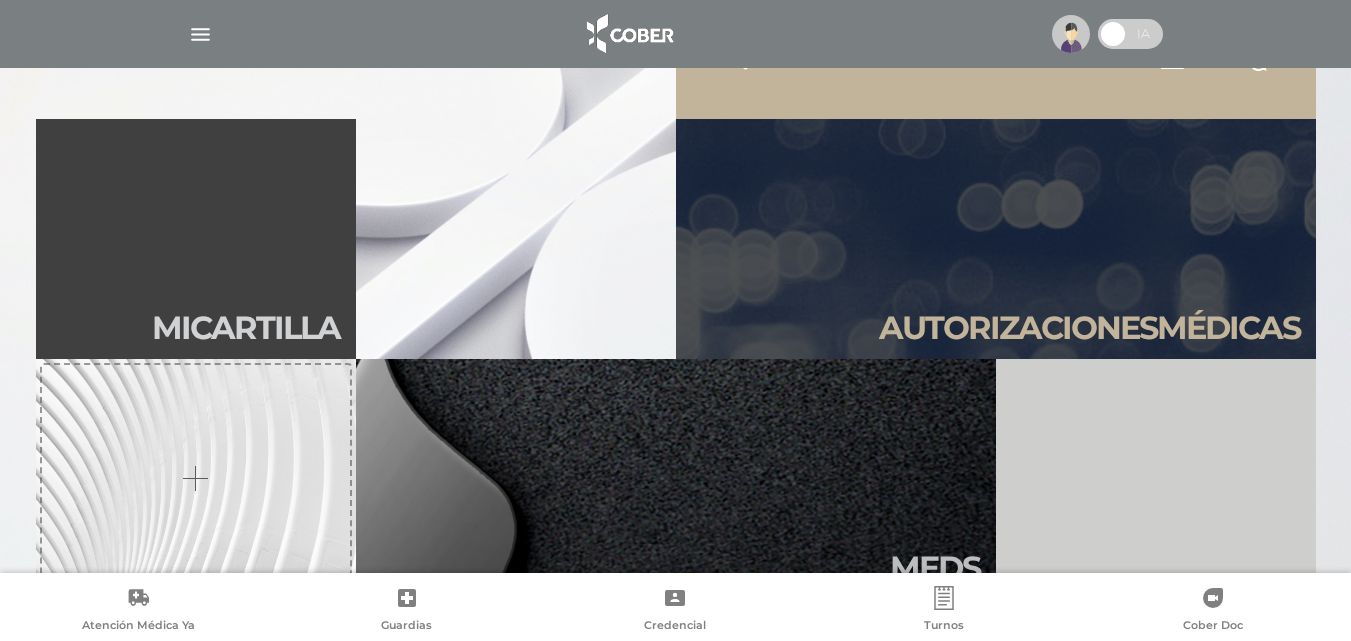 scroll, scrollTop: 600, scrollLeft: 0, axis: vertical 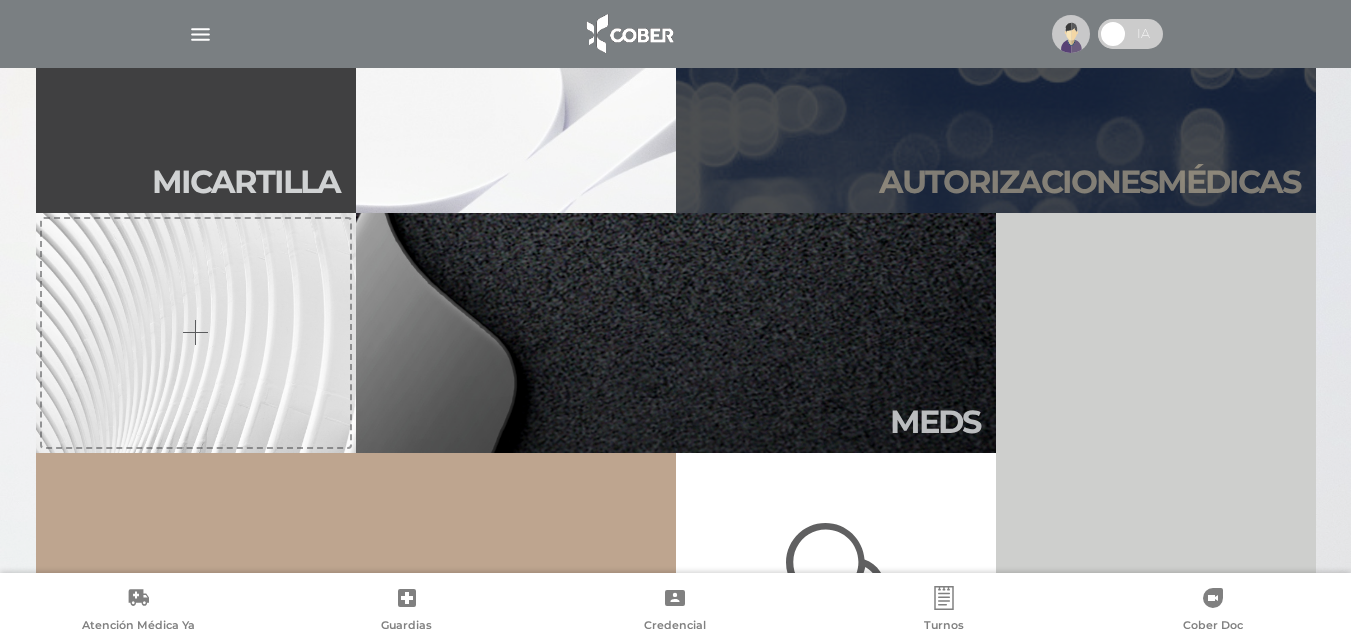 click on "Autori zaciones  médicas" at bounding box center [996, 93] 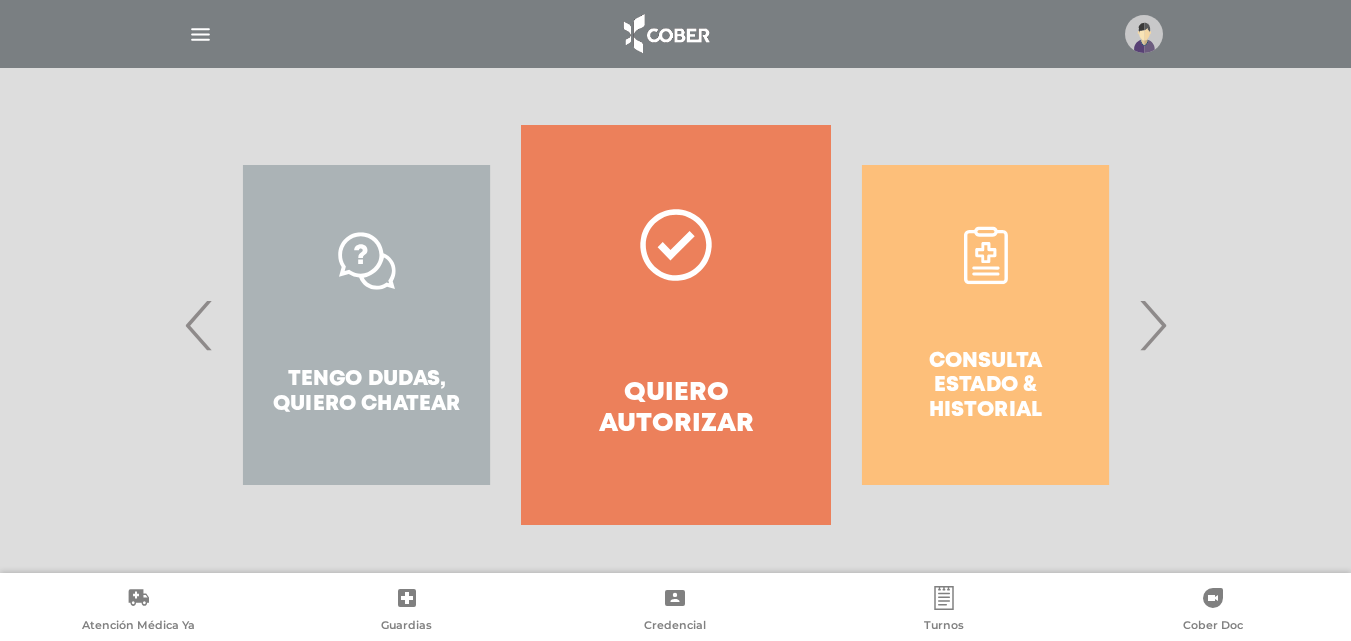 click on "Quiero autorizar" at bounding box center [675, 409] 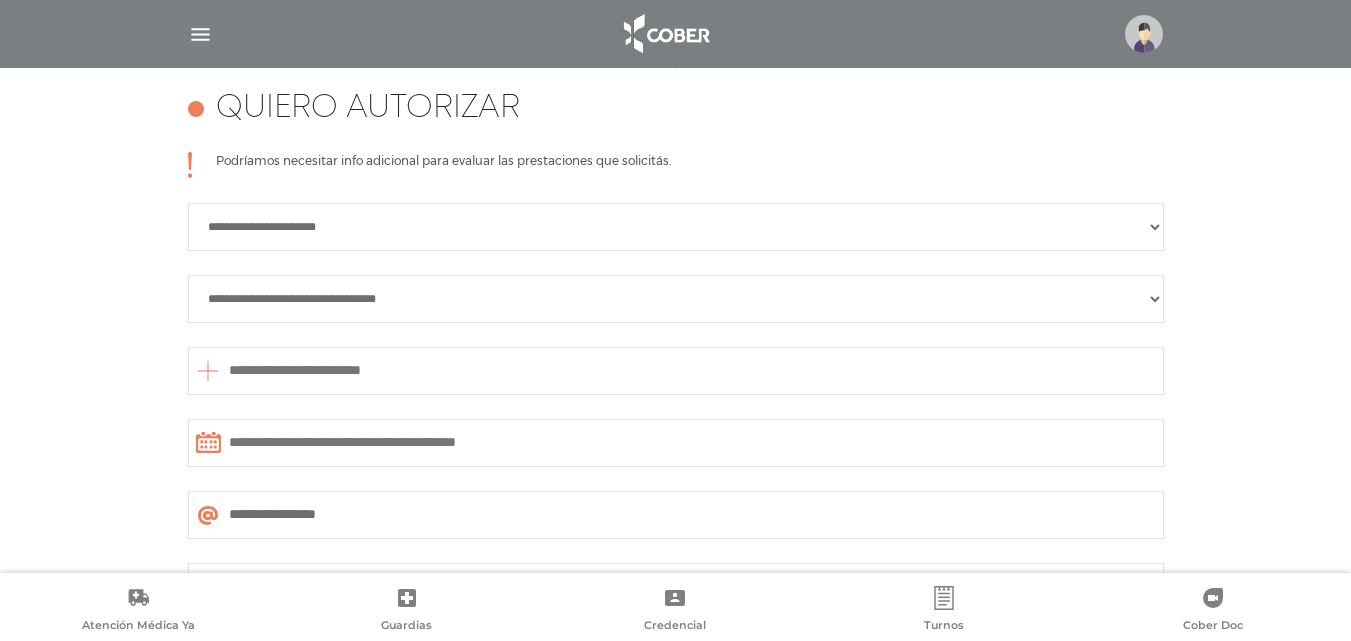 scroll, scrollTop: 888, scrollLeft: 0, axis: vertical 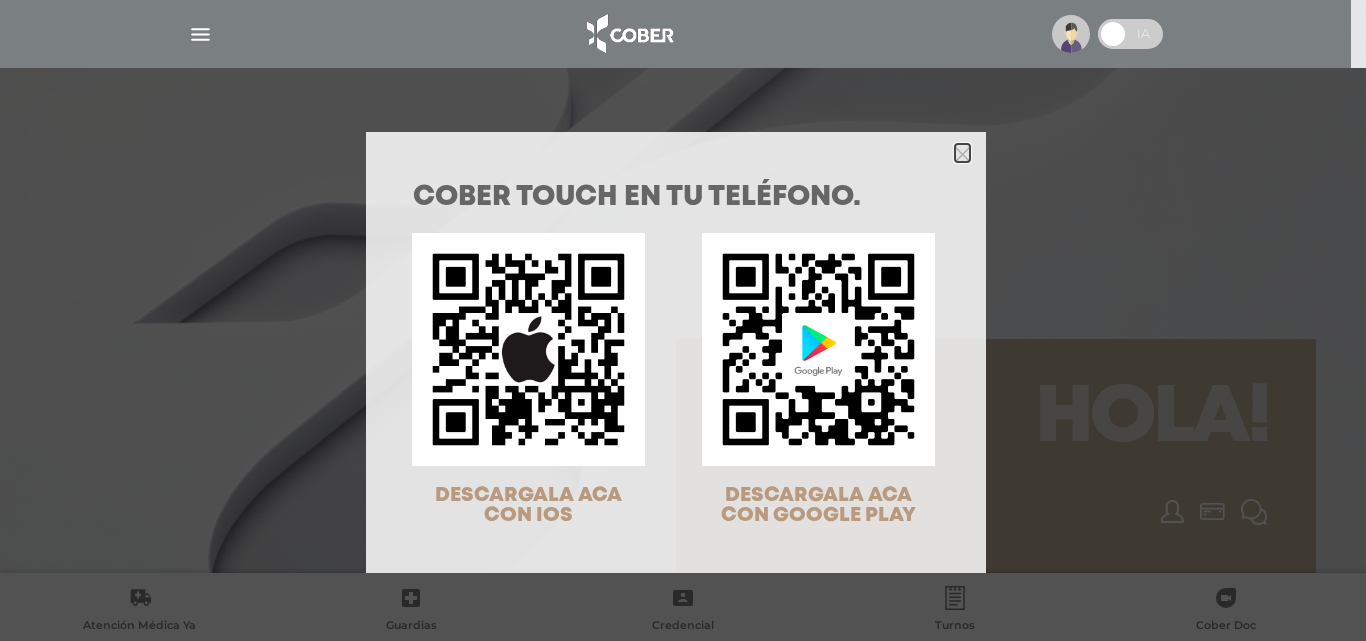 click 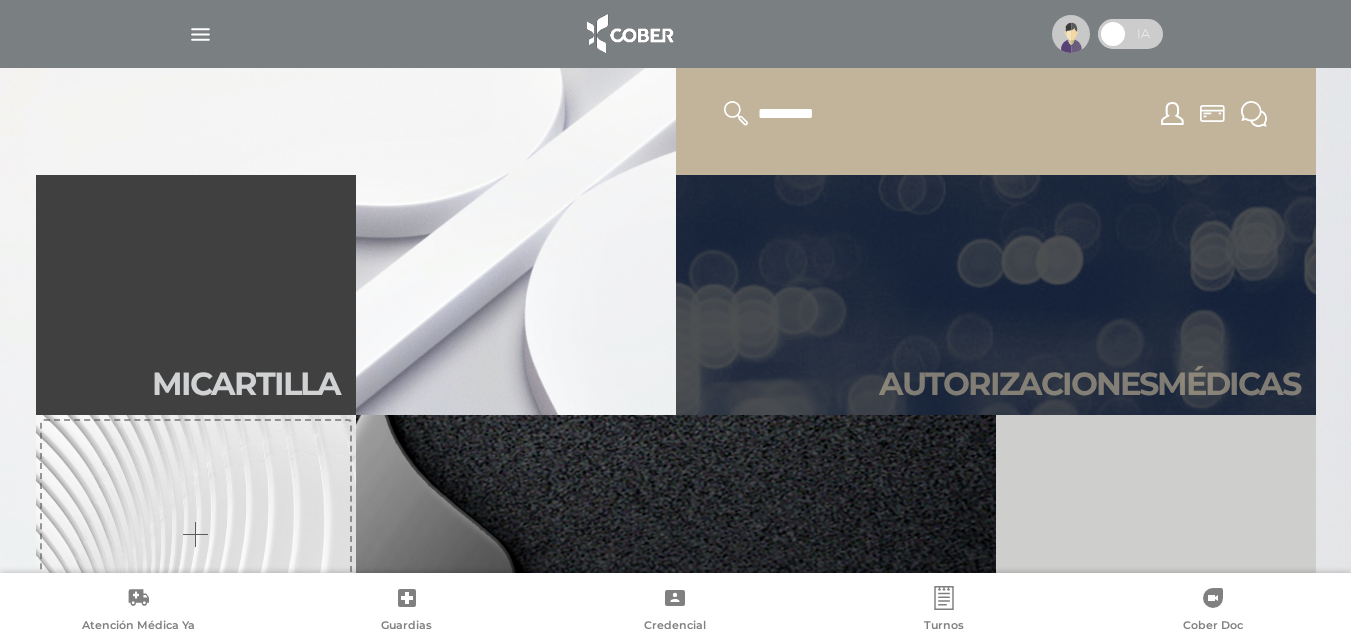 scroll, scrollTop: 400, scrollLeft: 0, axis: vertical 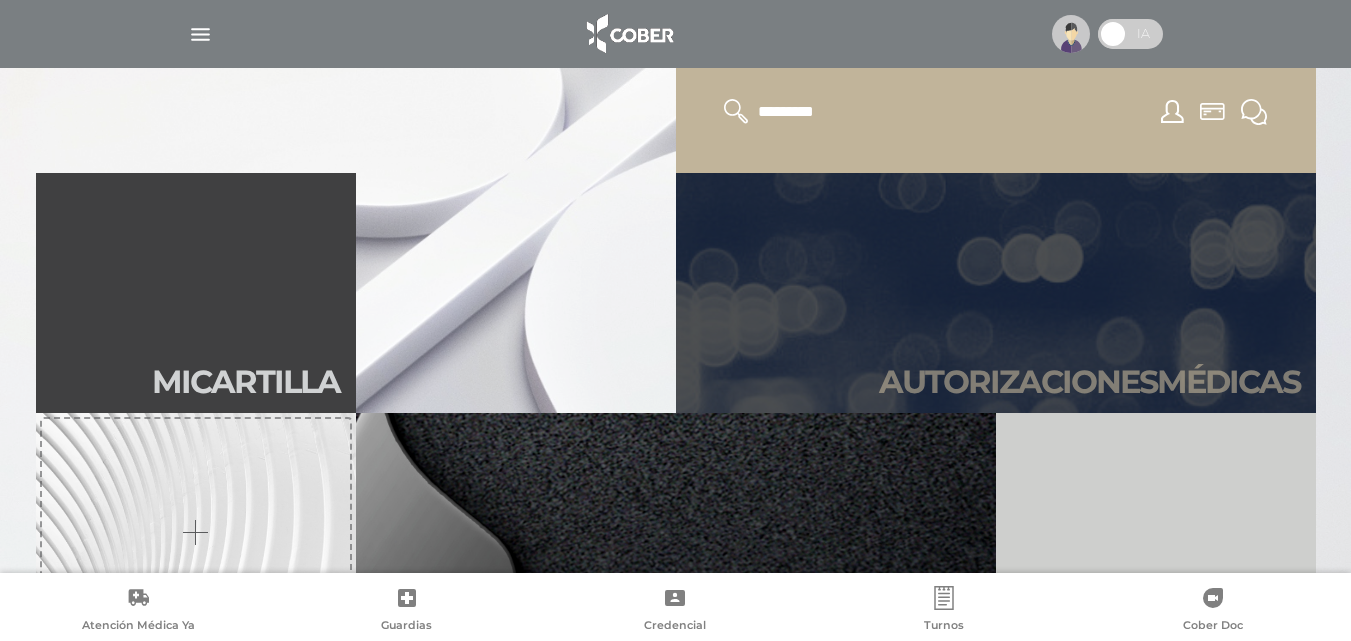 click on "Autori zaciones  médicas" at bounding box center [996, 293] 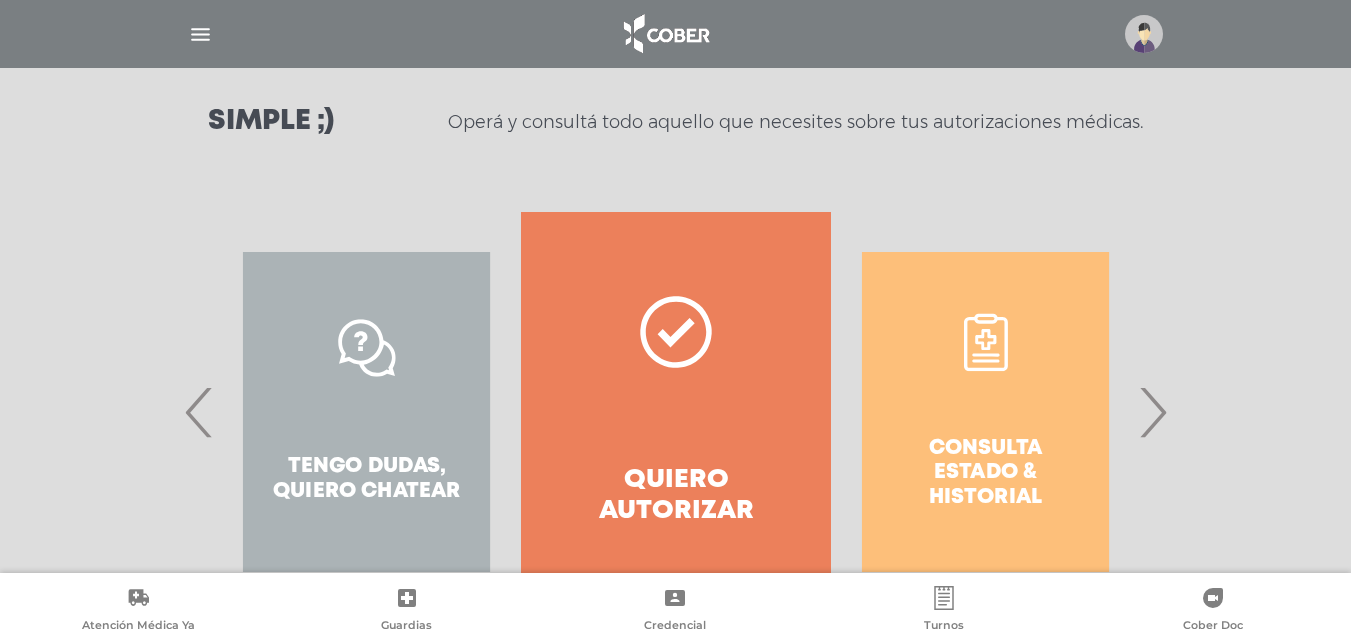 scroll, scrollTop: 300, scrollLeft: 0, axis: vertical 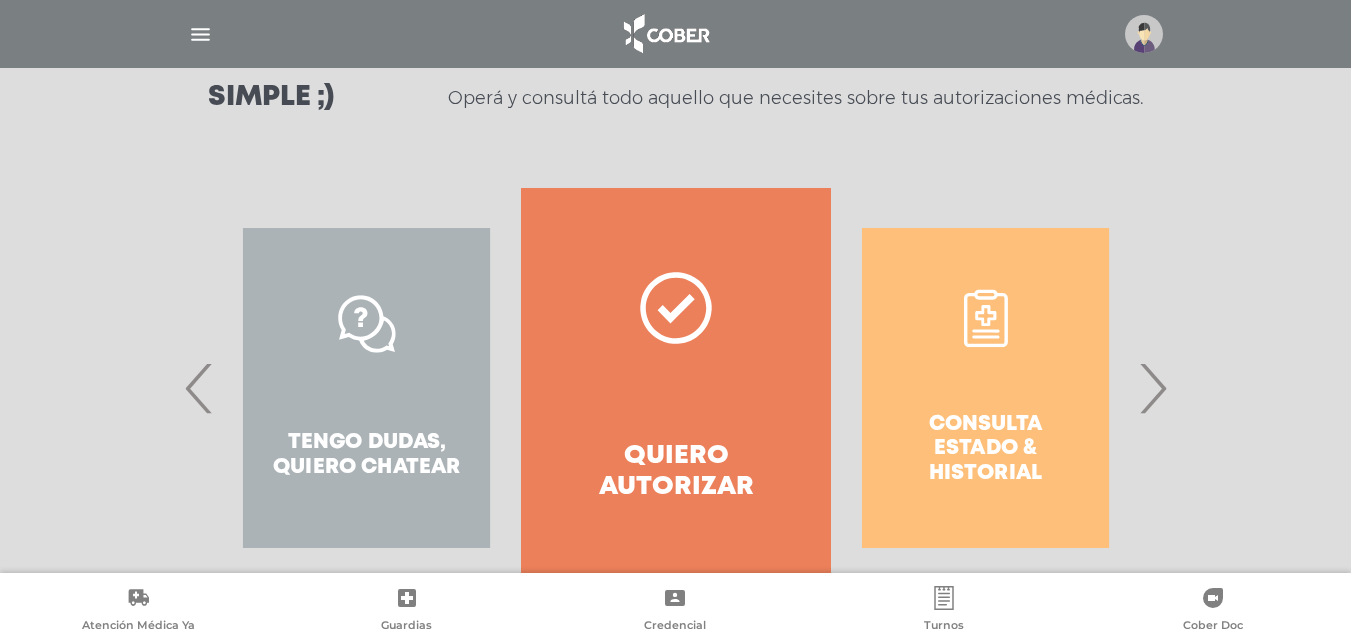 click on "›" at bounding box center [1152, 388] 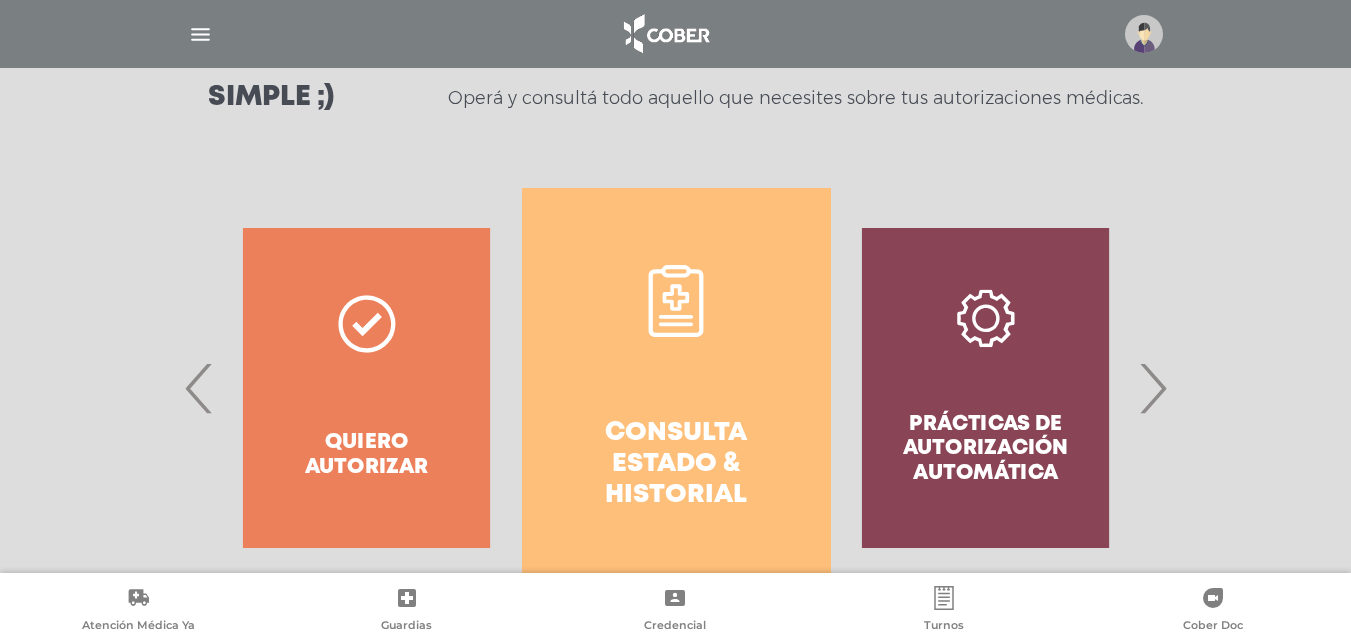 click on "Prácticas de autorización automática" at bounding box center (985, 388) 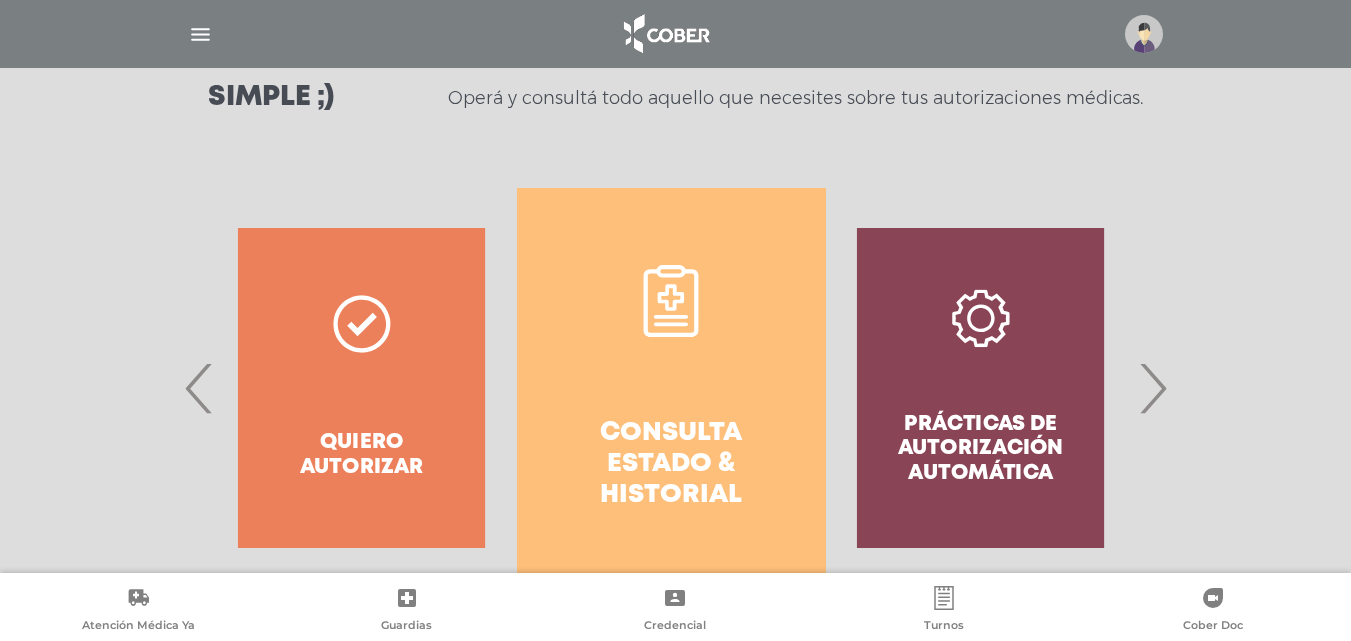 click on "Prácticas de autorización automática" at bounding box center (980, 388) 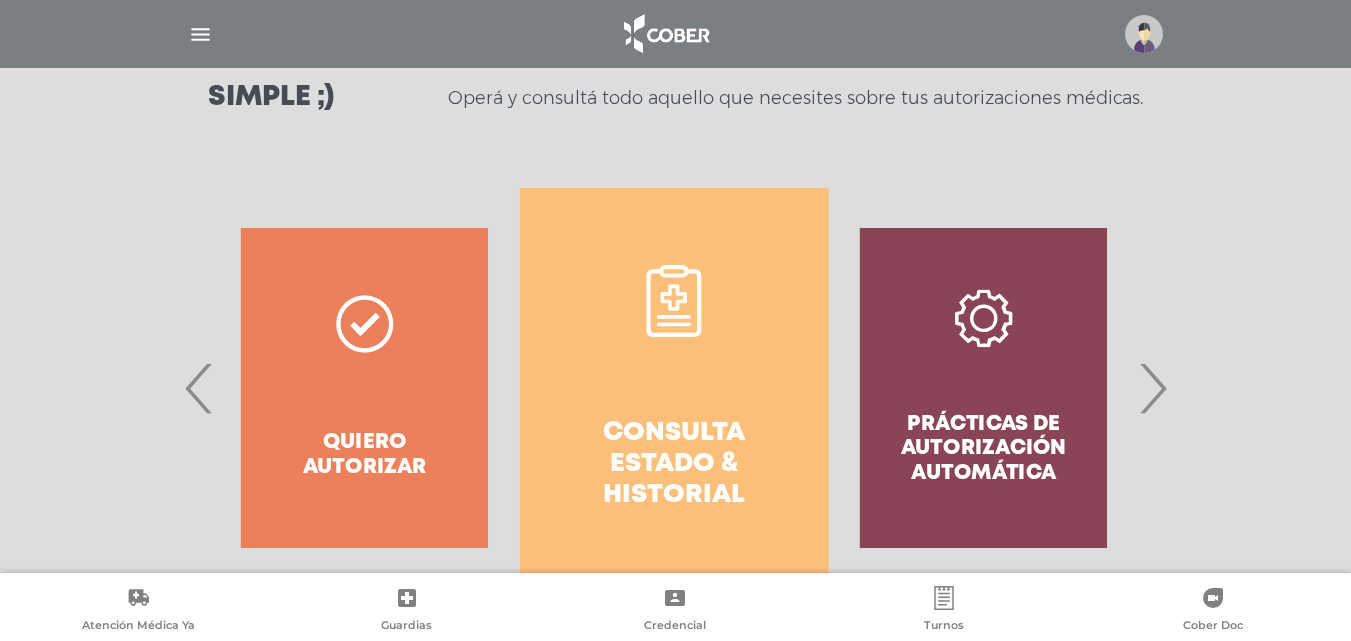 click on "Prácticas de autorización automática" at bounding box center (983, 388) 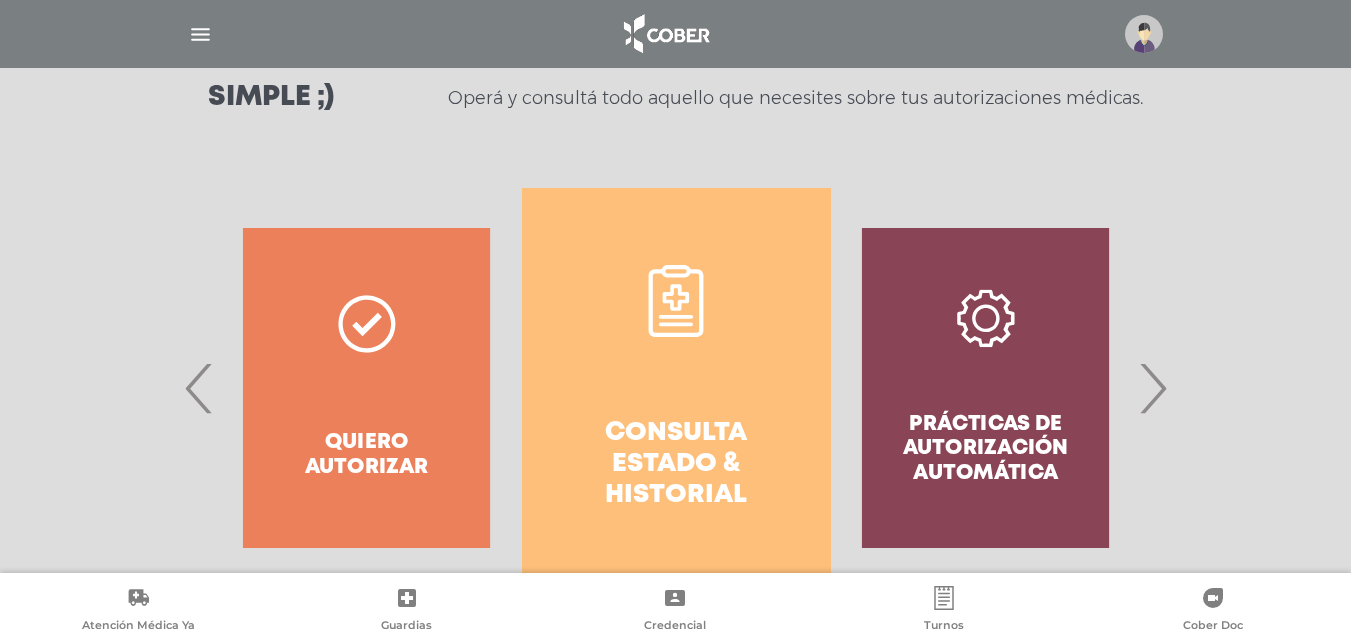 click on "Quiero autorizar" at bounding box center (366, 388) 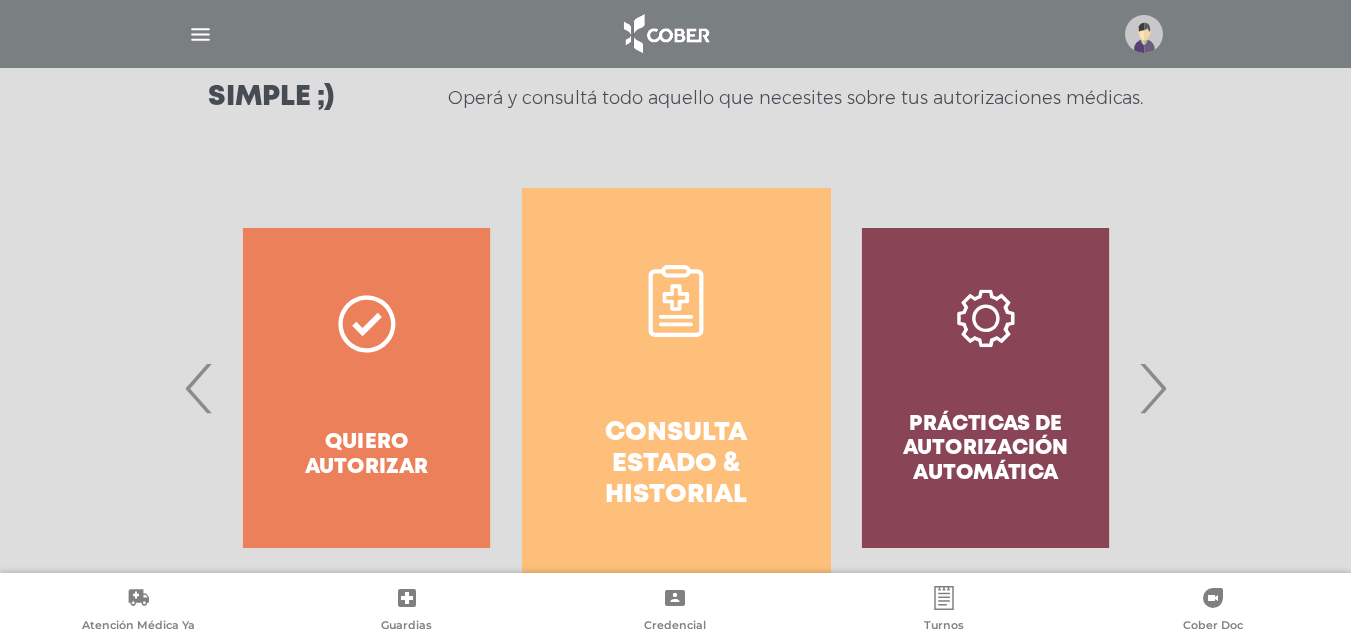 drag, startPoint x: 158, startPoint y: 388, endPoint x: 224, endPoint y: 390, distance: 66.0303 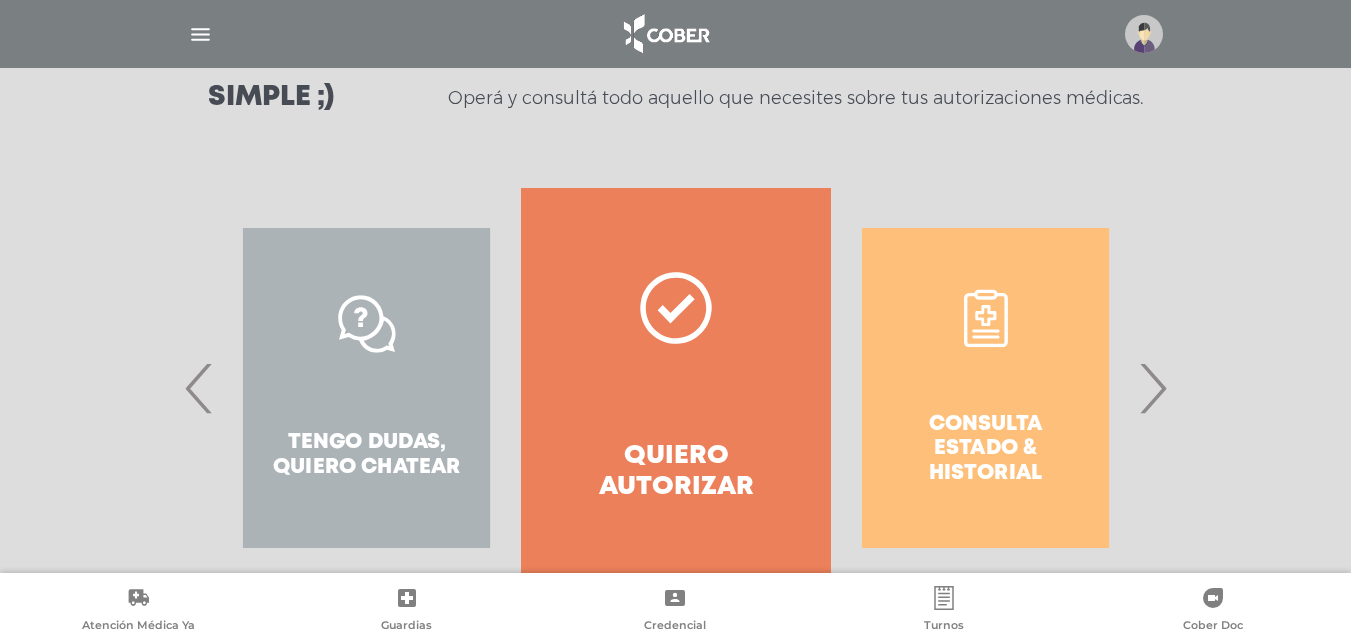 click on "Quiero autorizar" at bounding box center (675, 472) 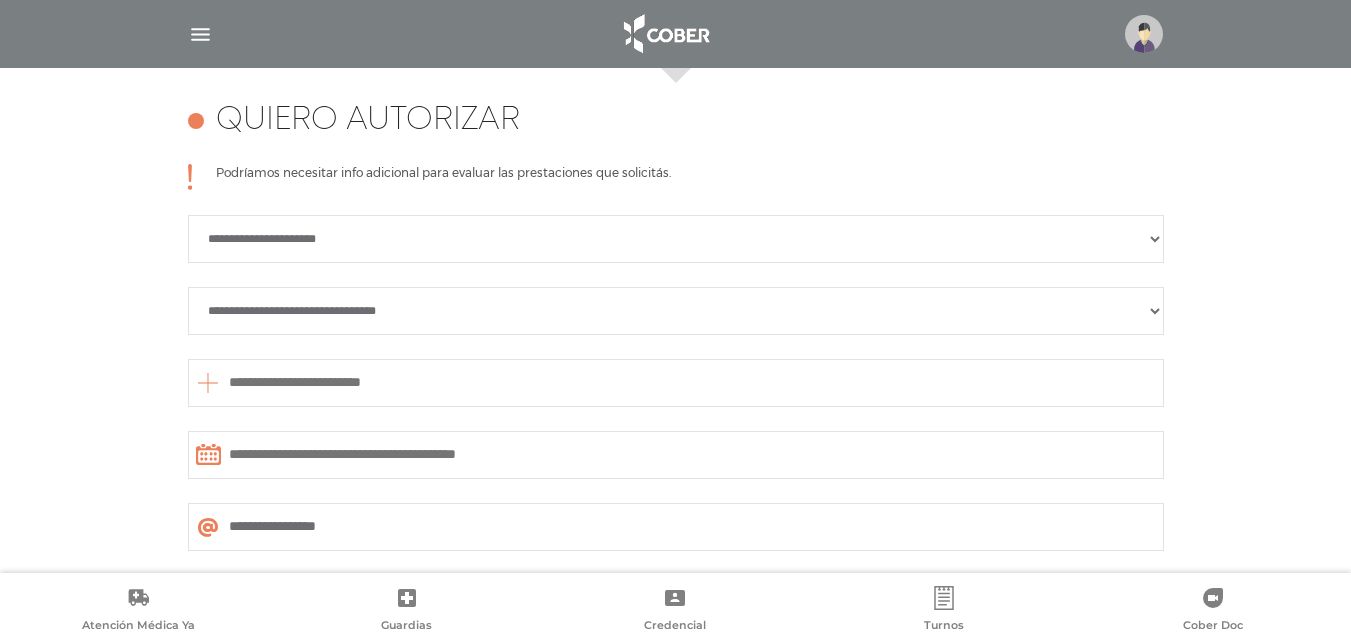 scroll, scrollTop: 888, scrollLeft: 0, axis: vertical 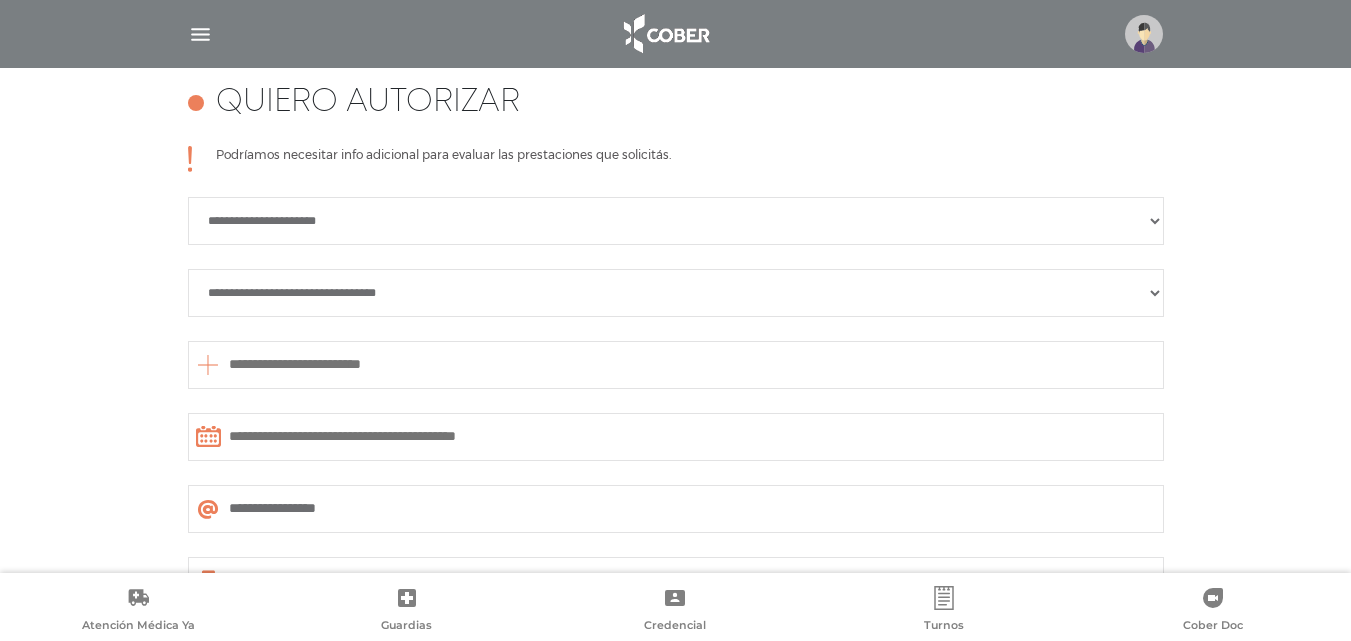 click on "**********" at bounding box center (676, 221) 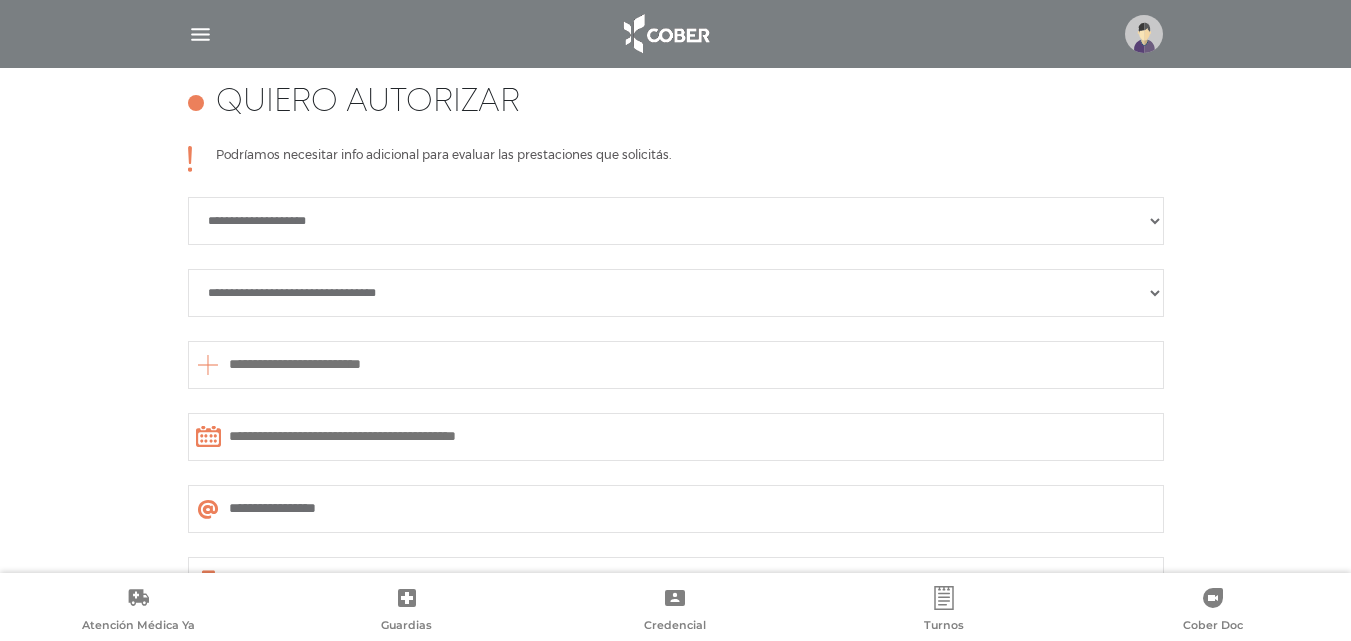 click on "**********" at bounding box center (676, 293) 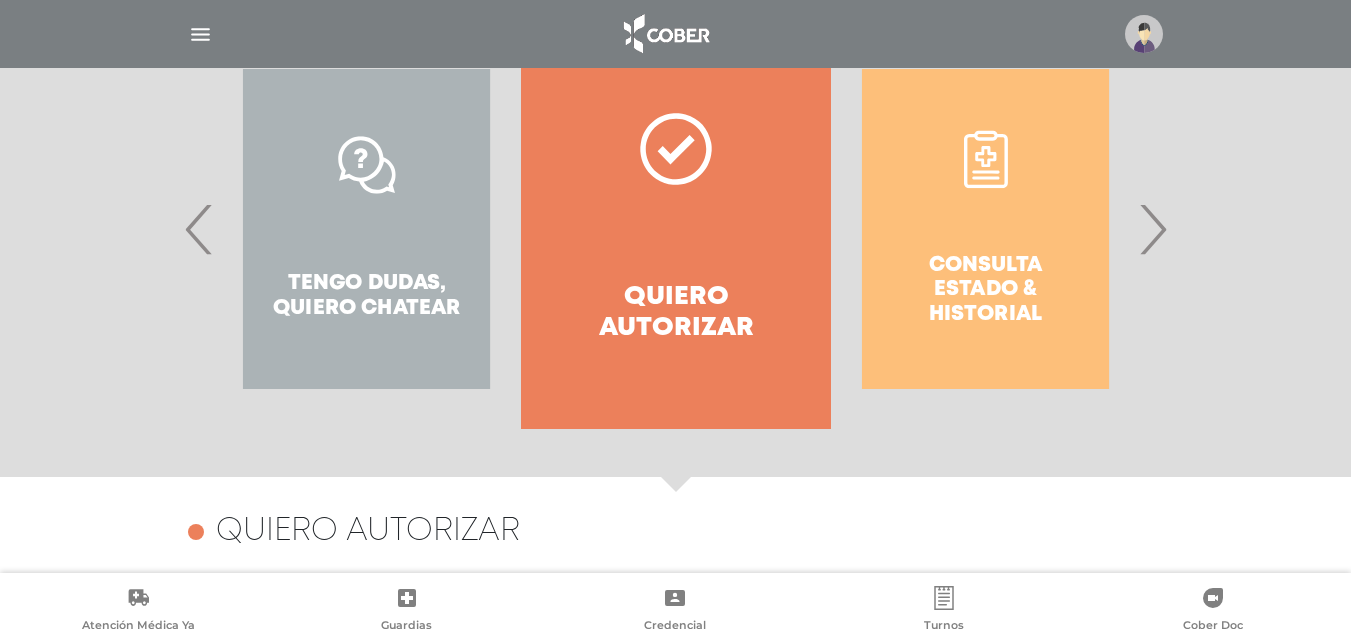 scroll, scrollTop: 388, scrollLeft: 0, axis: vertical 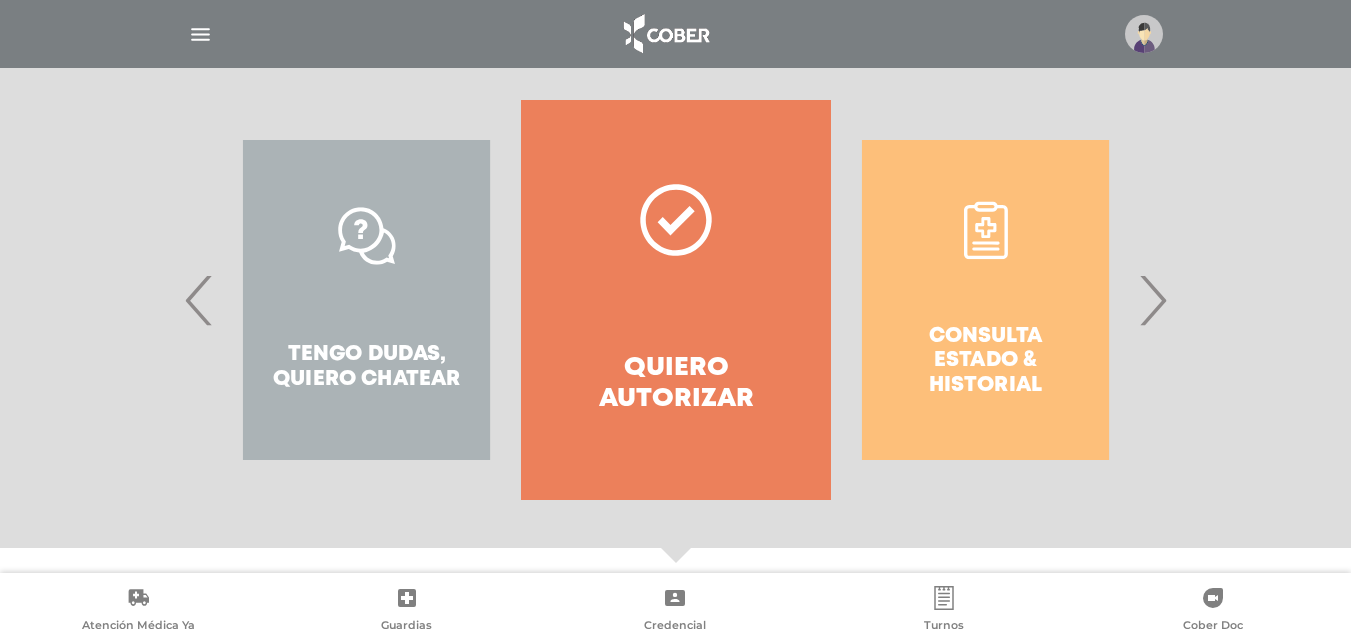 click on "Consulta estado & historial" at bounding box center (985, 300) 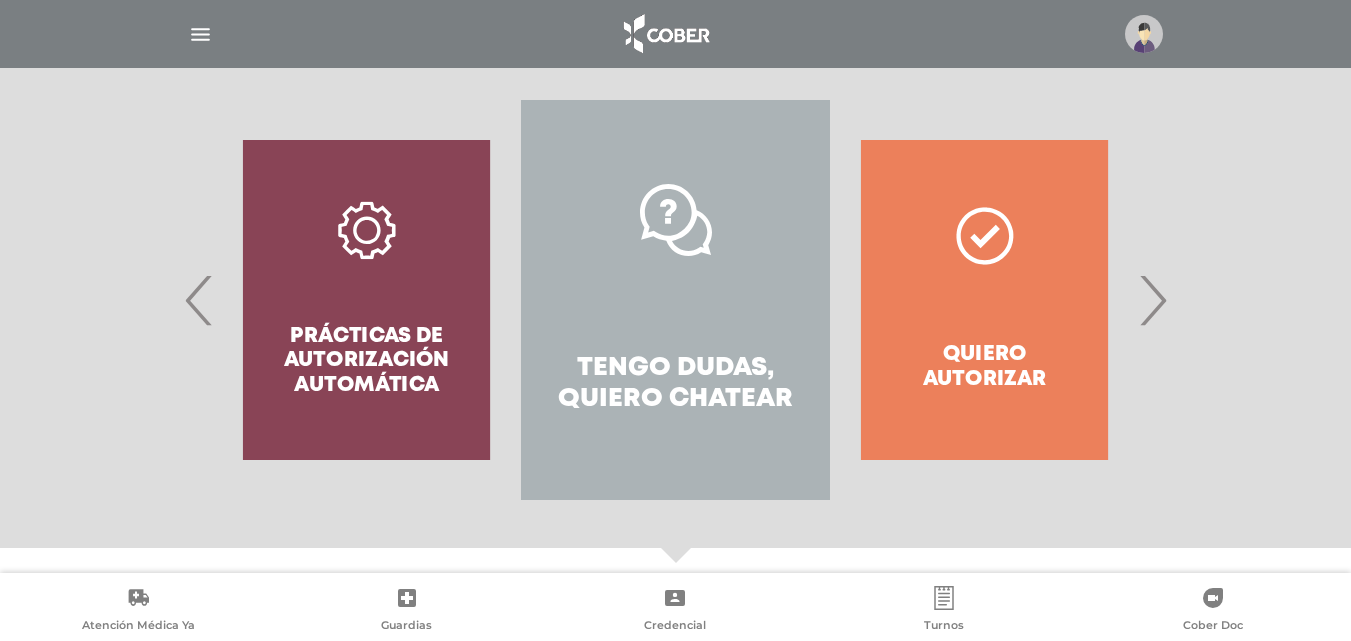 click on "›" at bounding box center (1152, 300) 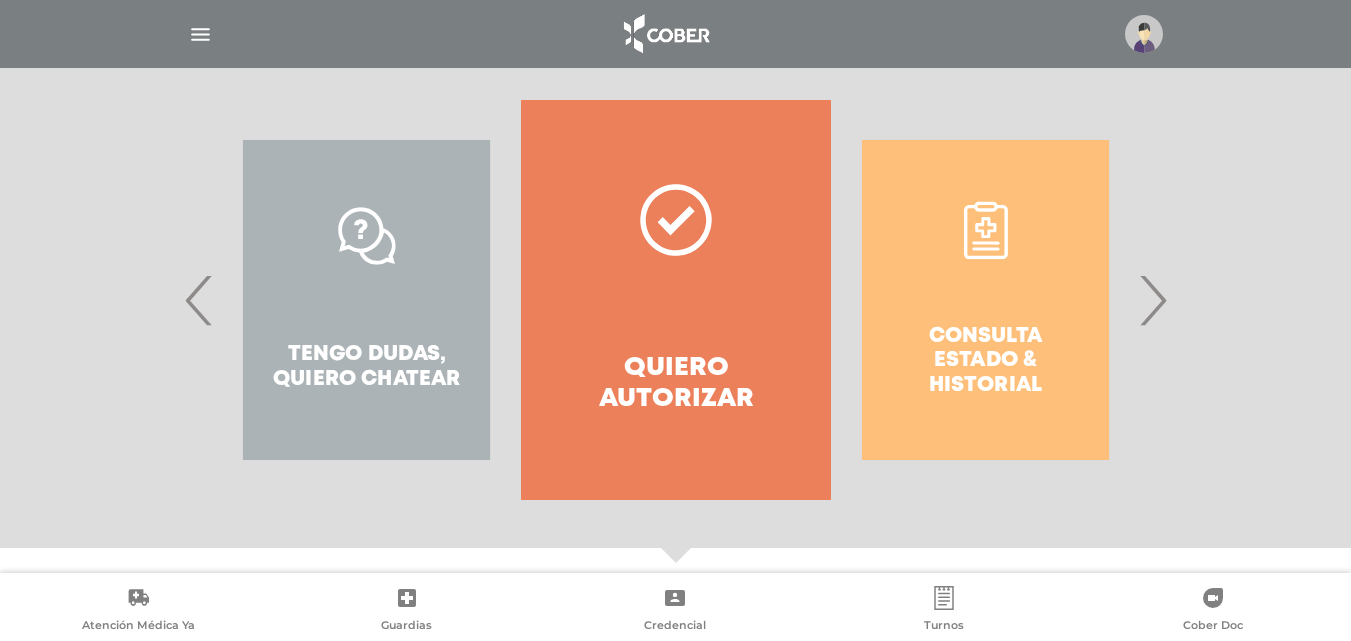 click on "›" at bounding box center (1152, 300) 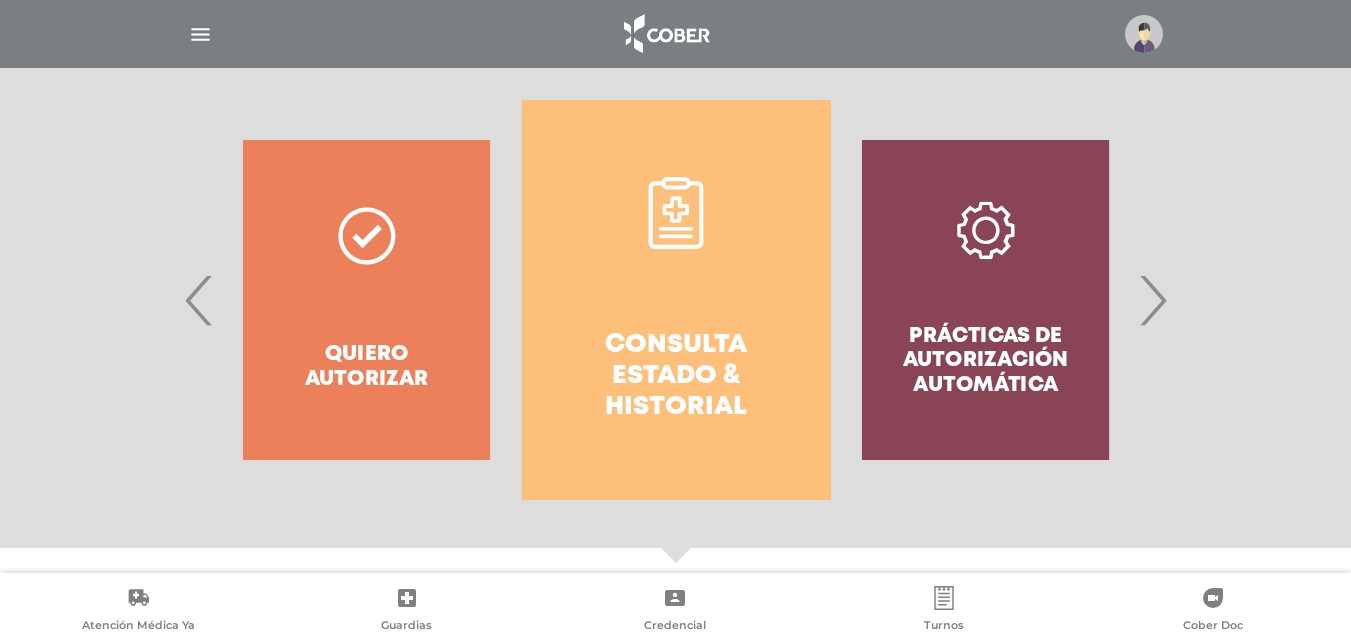 click on "Consulta estado & historial" at bounding box center (676, 377) 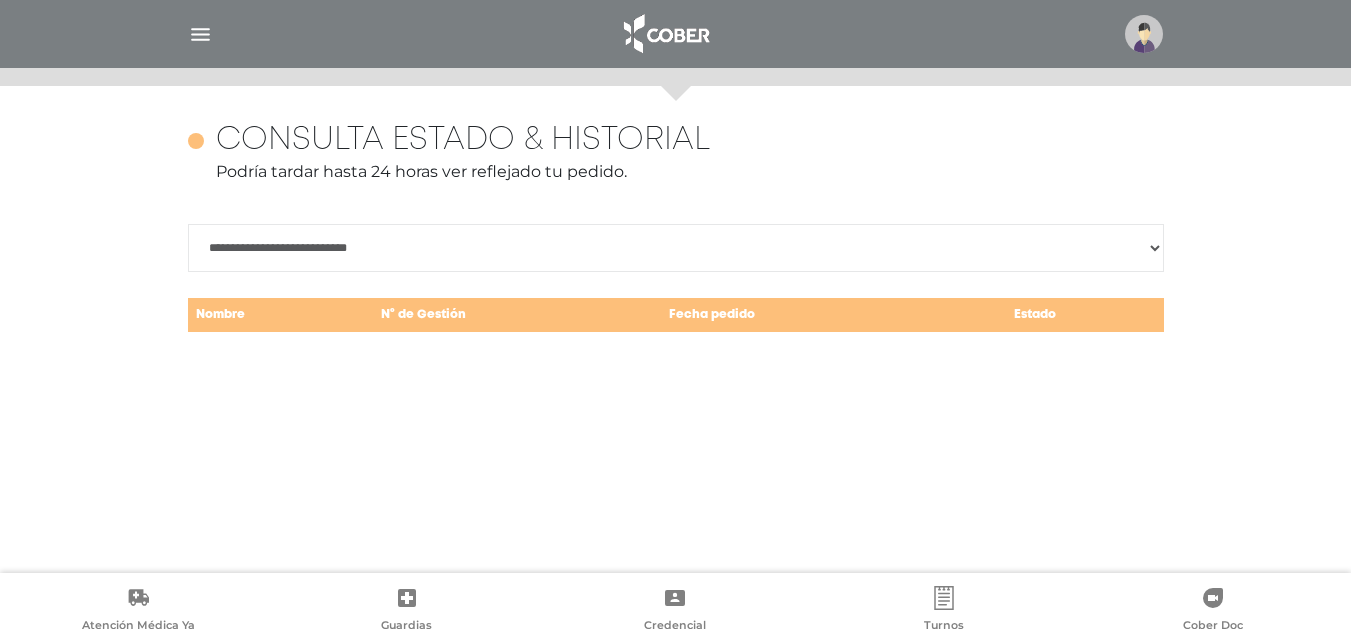scroll, scrollTop: 868, scrollLeft: 0, axis: vertical 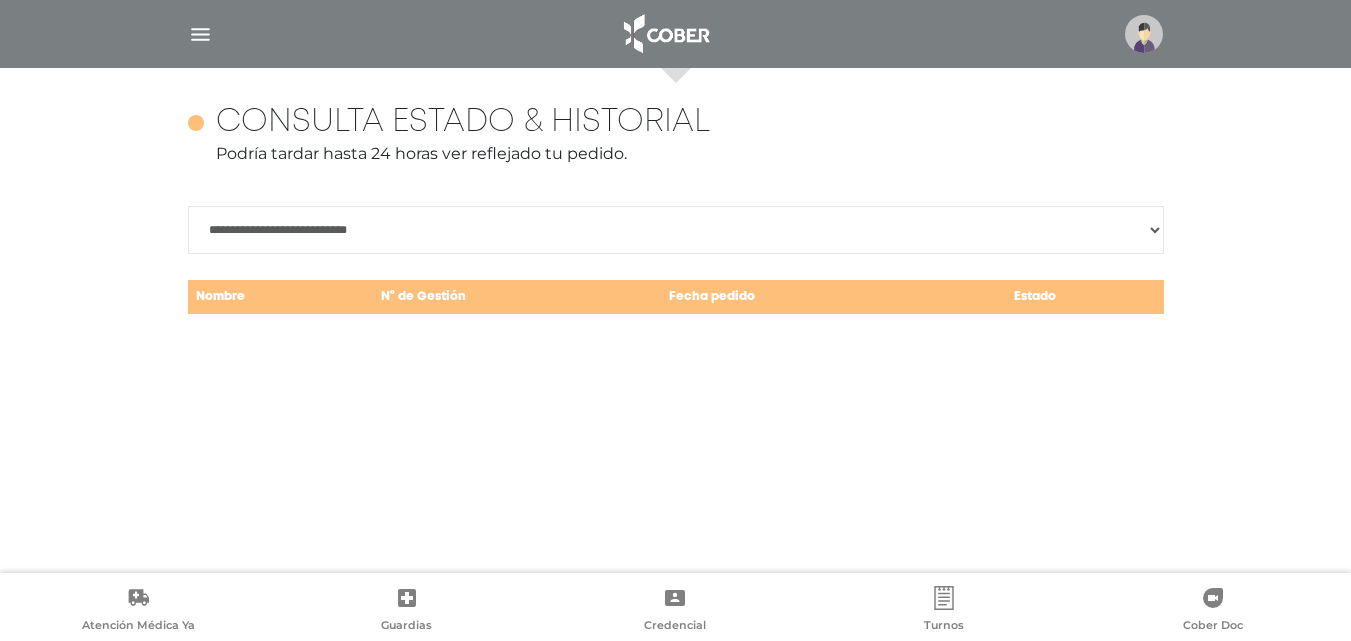 click on "**********" at bounding box center [676, 230] 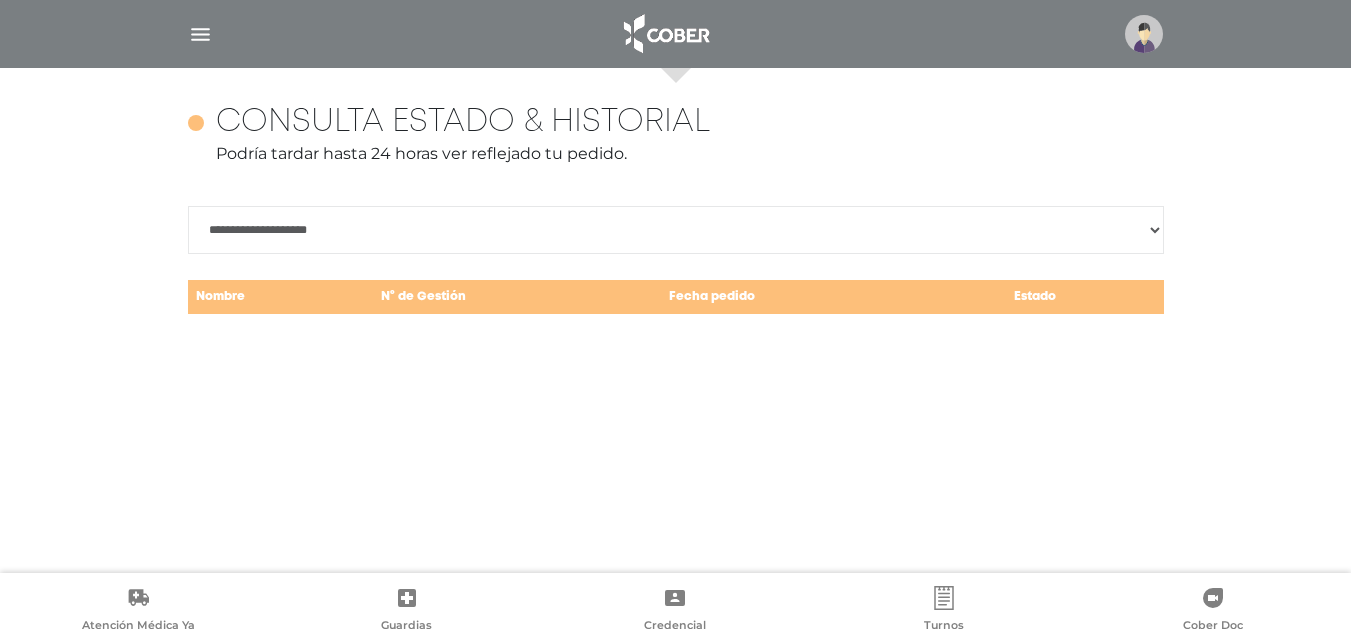 click on "**********" at bounding box center [676, 230] 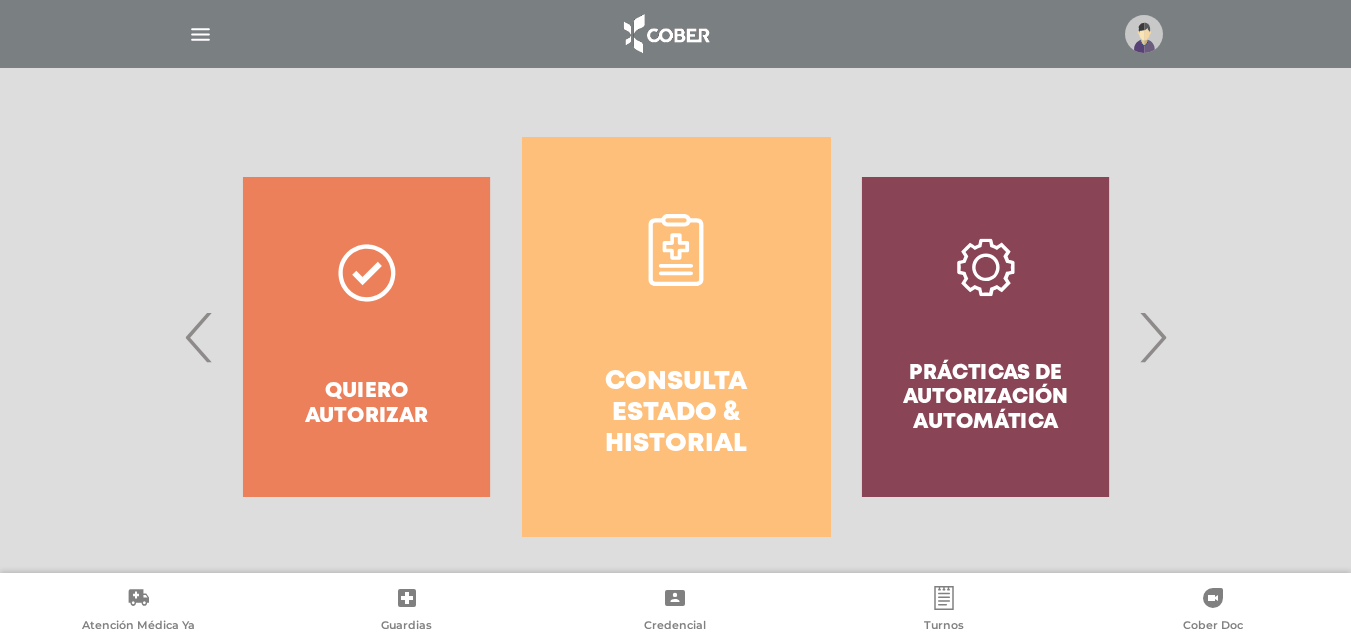 scroll, scrollTop: 368, scrollLeft: 0, axis: vertical 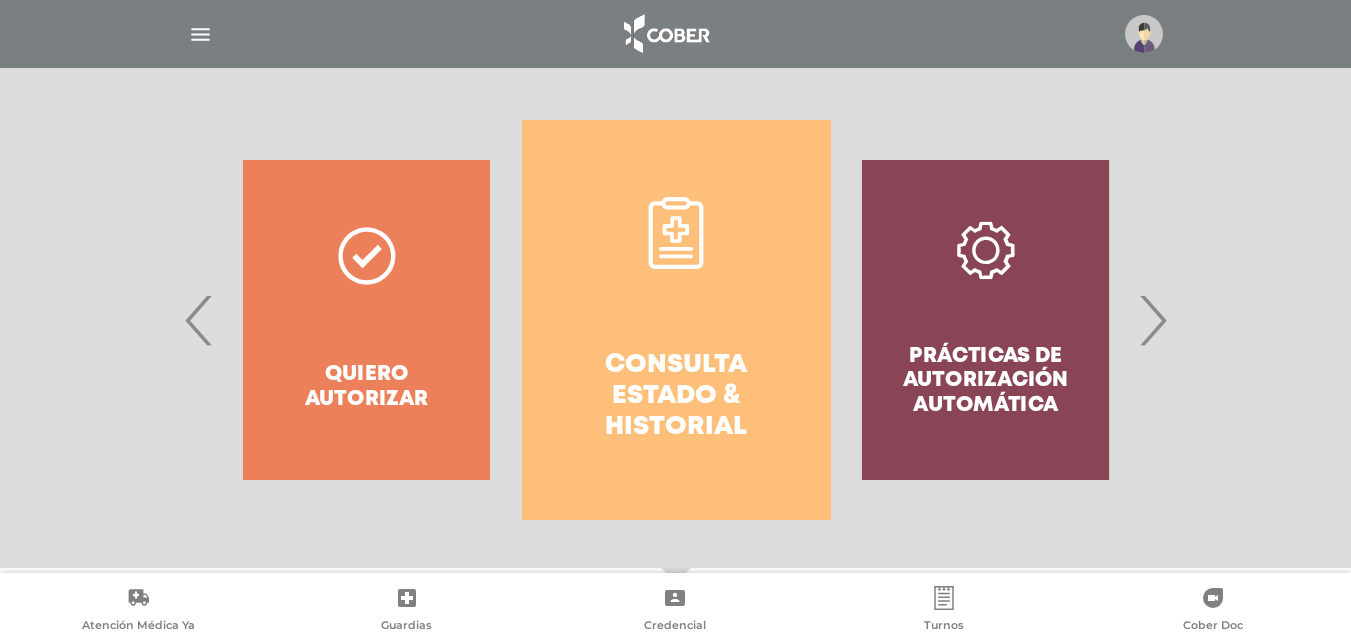 click on "Prácticas de autorización automática" at bounding box center (985, 320) 